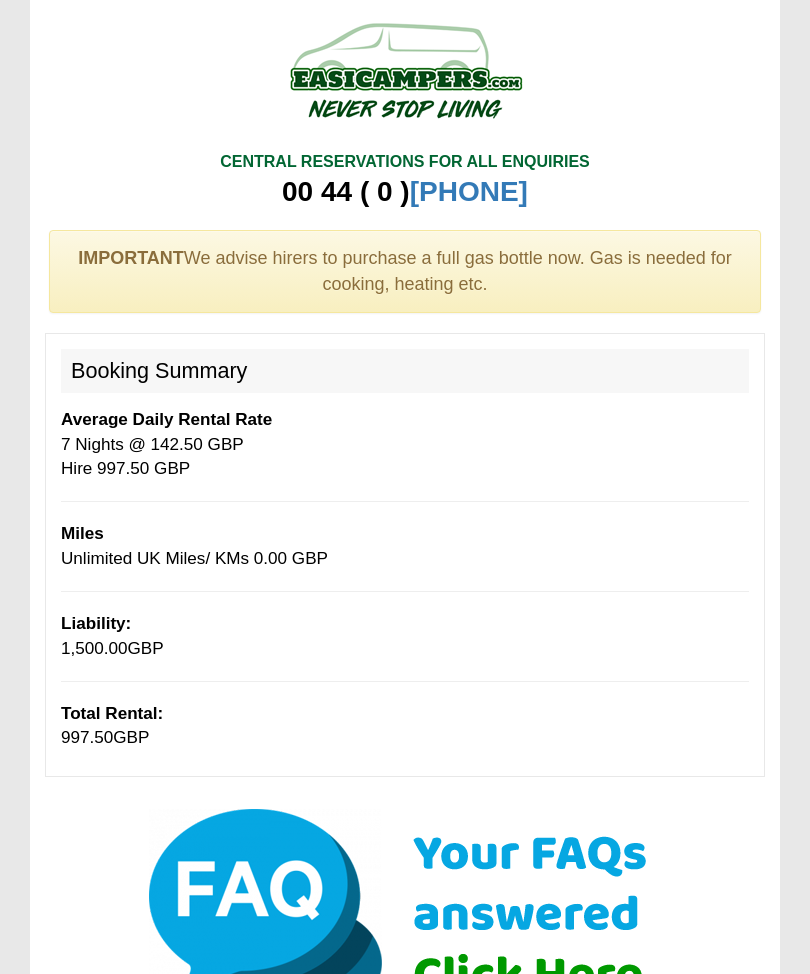 select on "Gas Bottle x QTY 1 @ 60.00 GBP per hire." 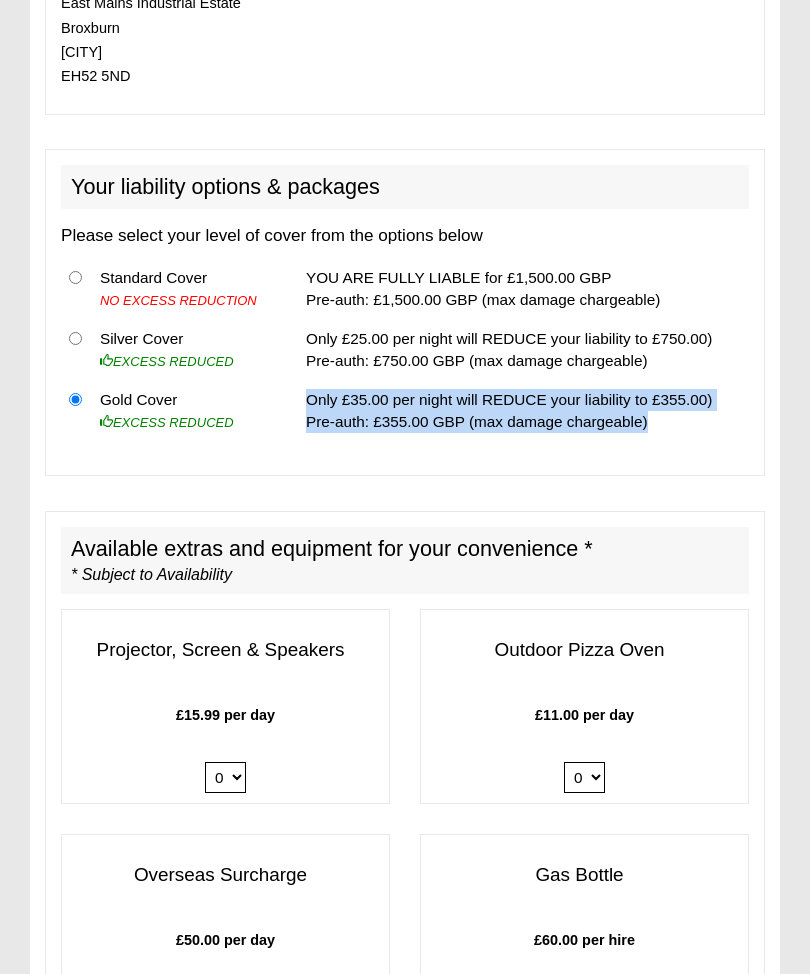 scroll, scrollTop: 1808, scrollLeft: 0, axis: vertical 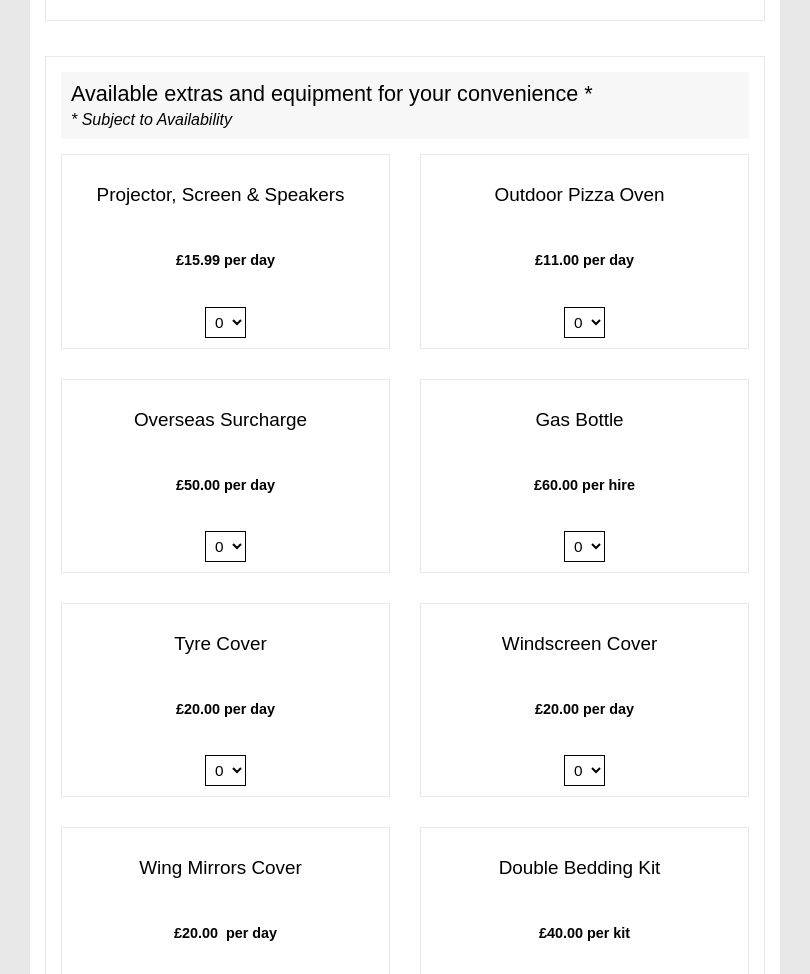 click on "0
1" at bounding box center (225, 770) 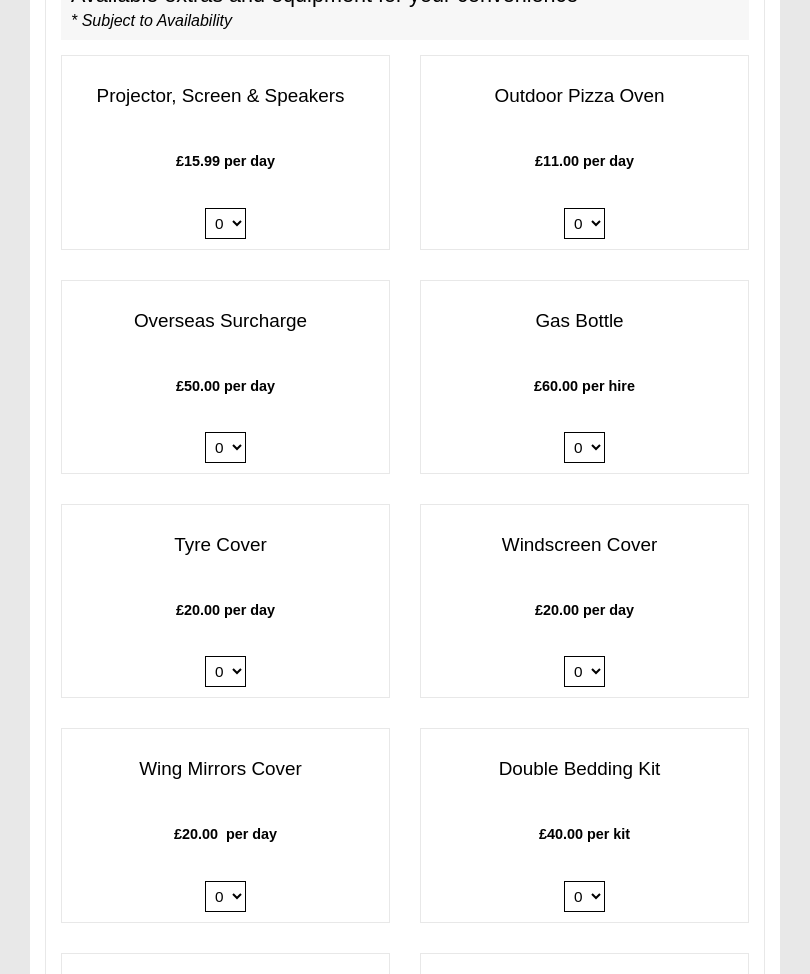 scroll, scrollTop: 2688, scrollLeft: 0, axis: vertical 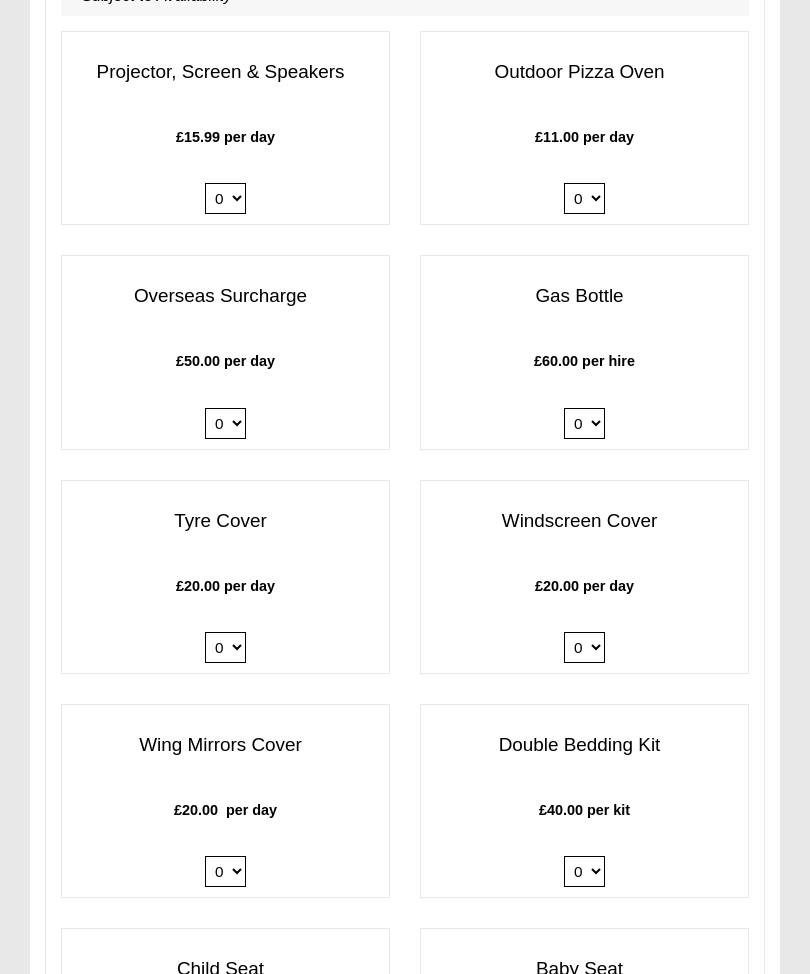 click on "0
1" at bounding box center [225, 871] 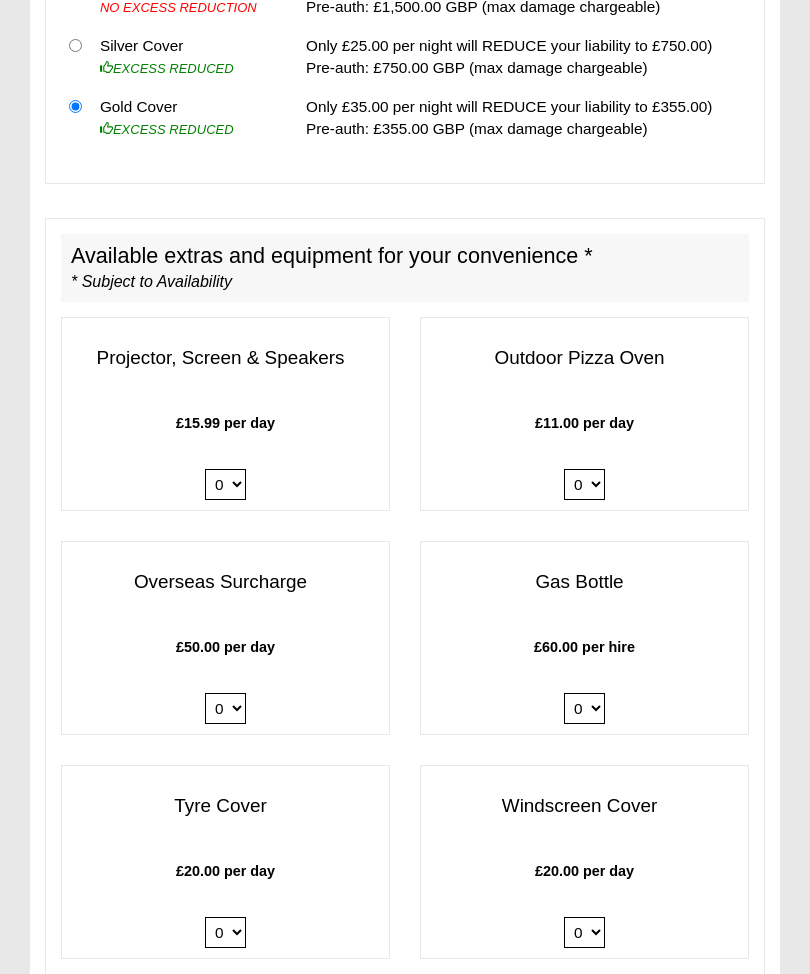 scroll, scrollTop: 2379, scrollLeft: 0, axis: vertical 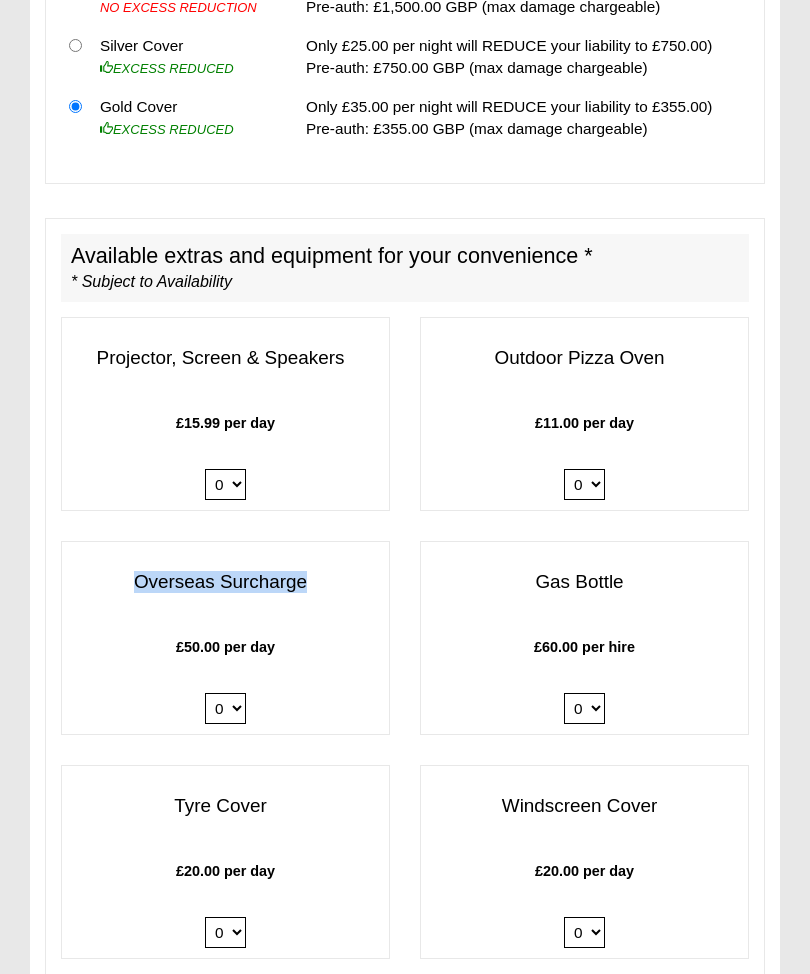 copy on "Overseas Surcharge" 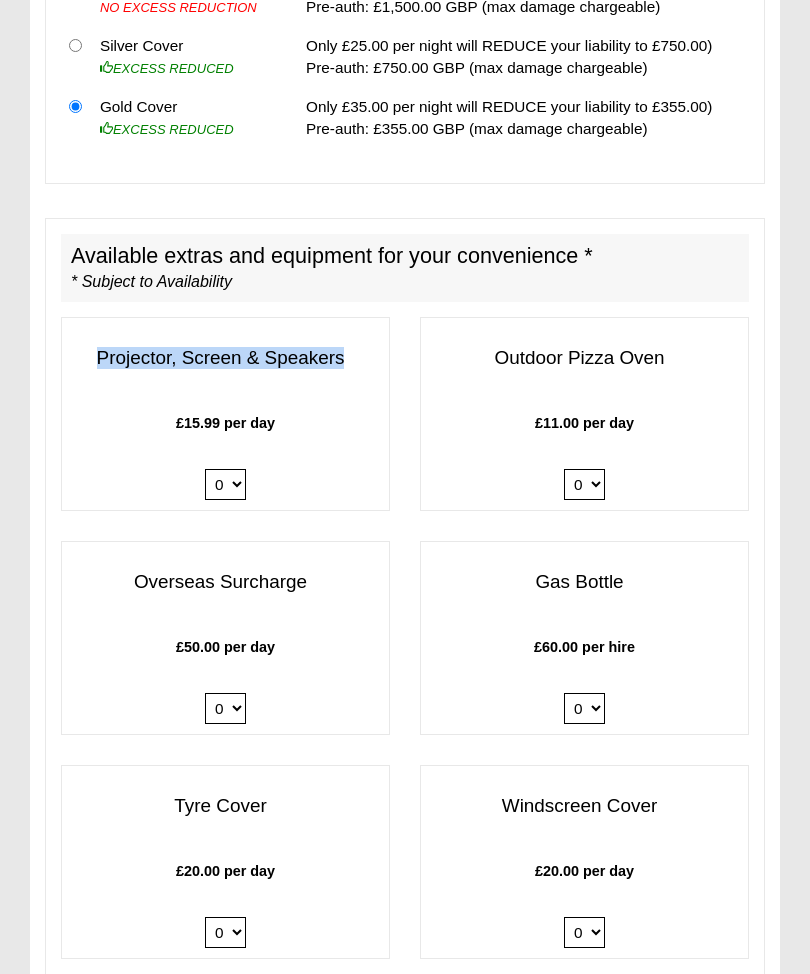 copy on "Projector, Screen & Speakers" 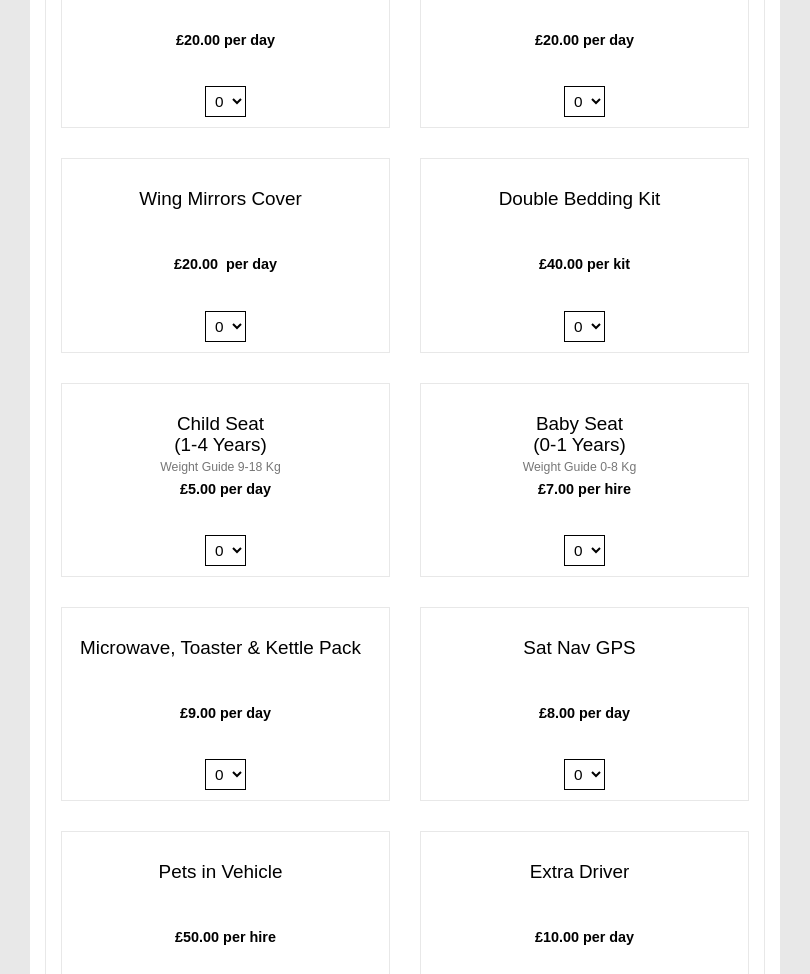 scroll, scrollTop: 3211, scrollLeft: 0, axis: vertical 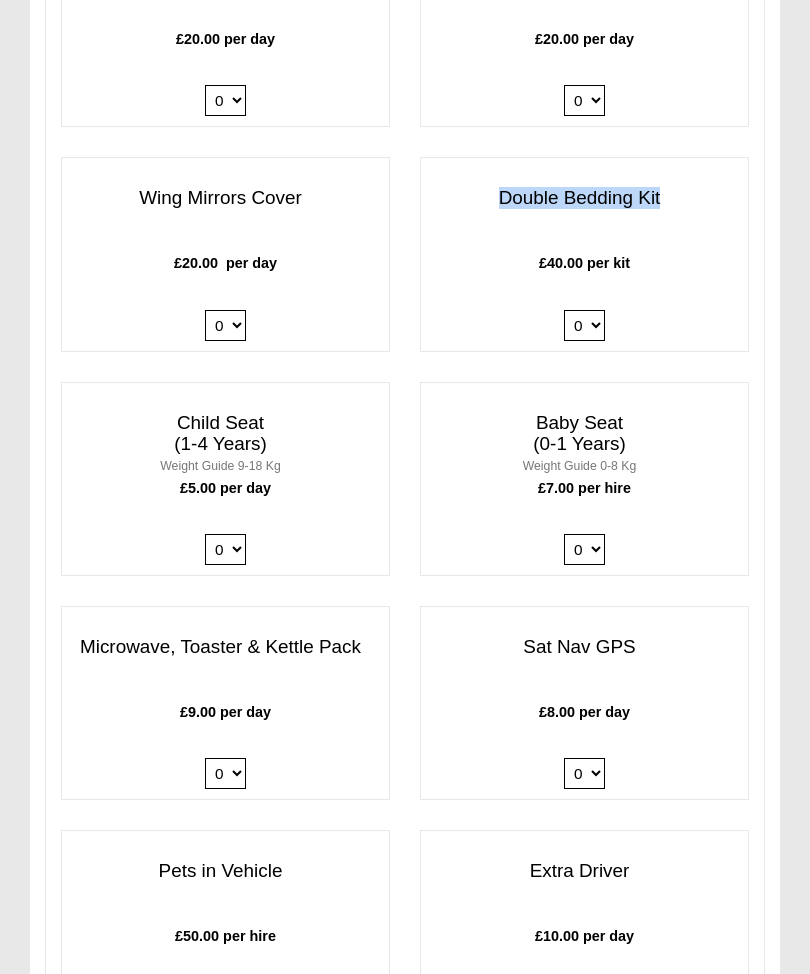 copy on "Double Bedding Kit" 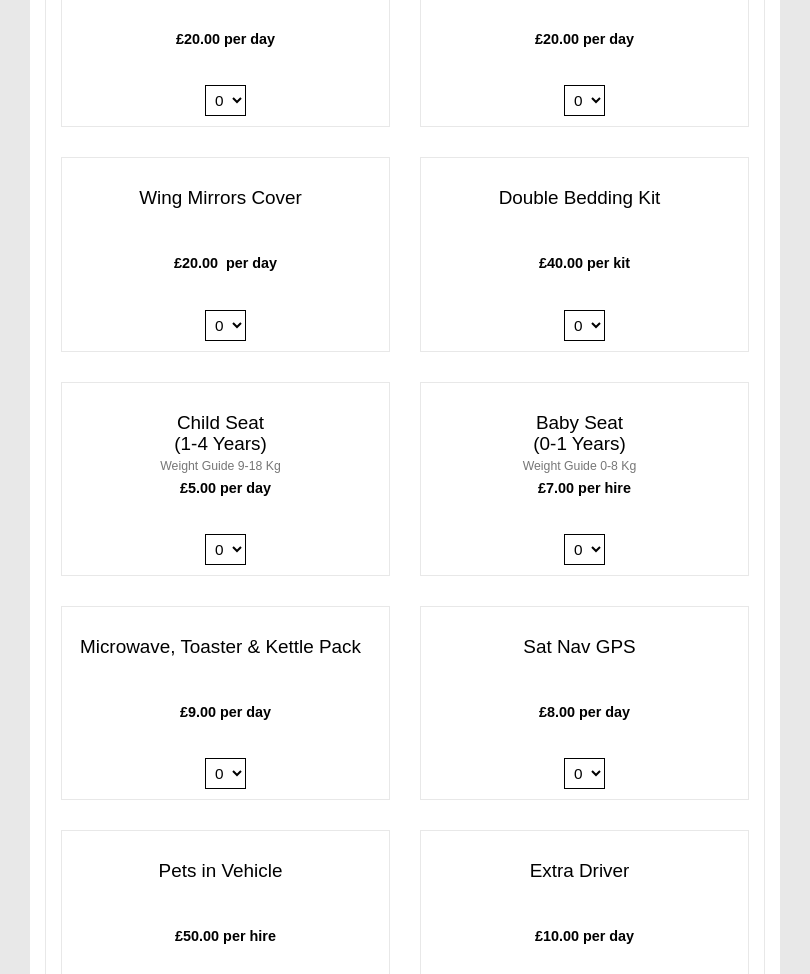 click on "0
1
2
3
4" at bounding box center (584, 325) 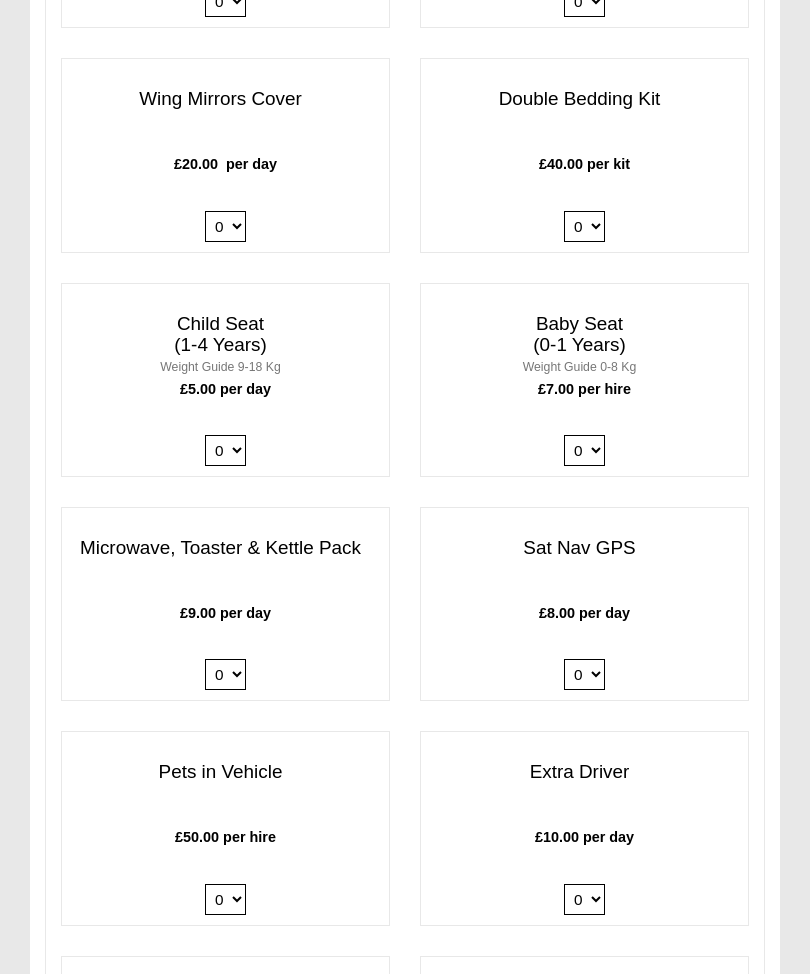 scroll, scrollTop: 3311, scrollLeft: 0, axis: vertical 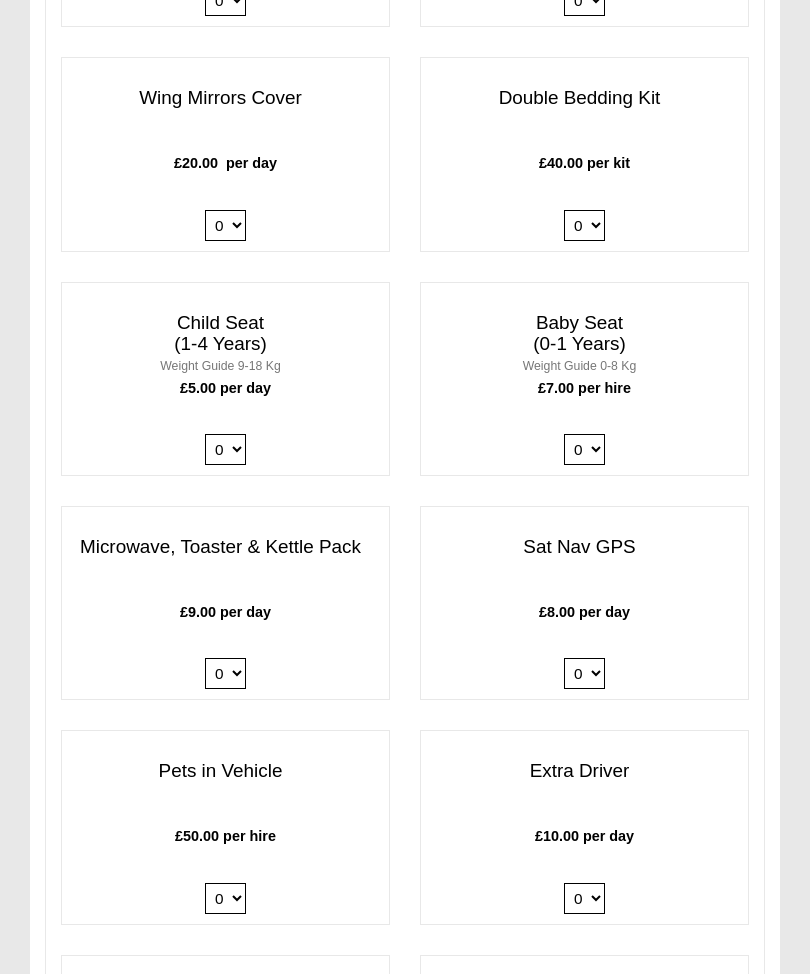 click on "£7.00 per hire
0
1
2
3
4" at bounding box center (584, 426) 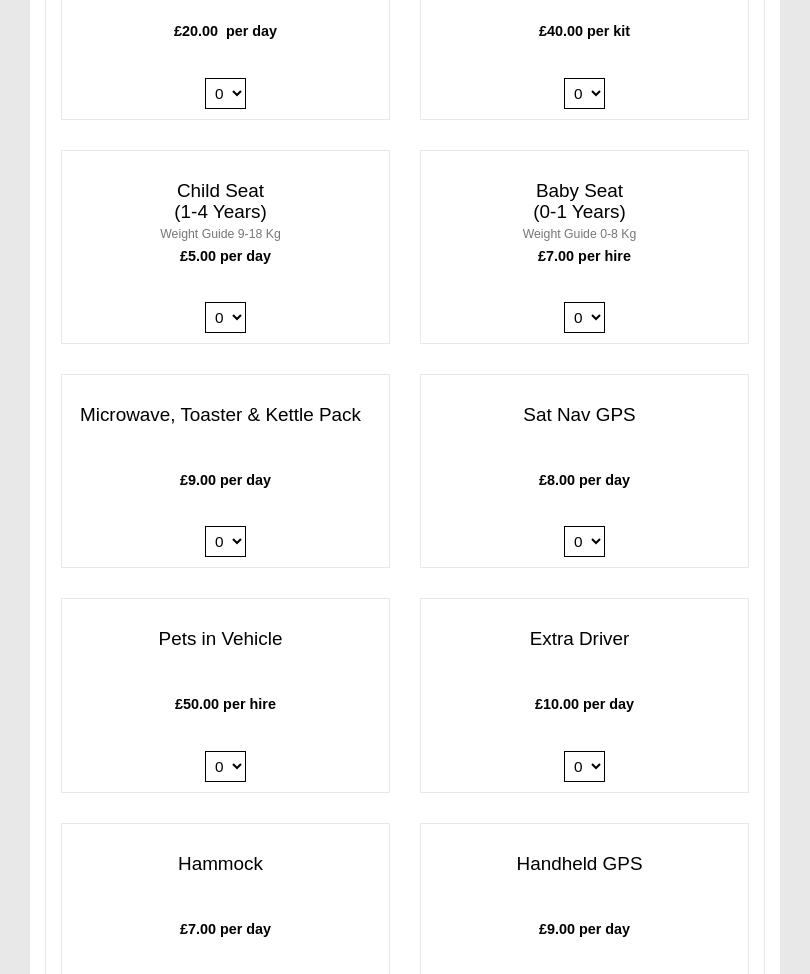 scroll, scrollTop: 3446, scrollLeft: 0, axis: vertical 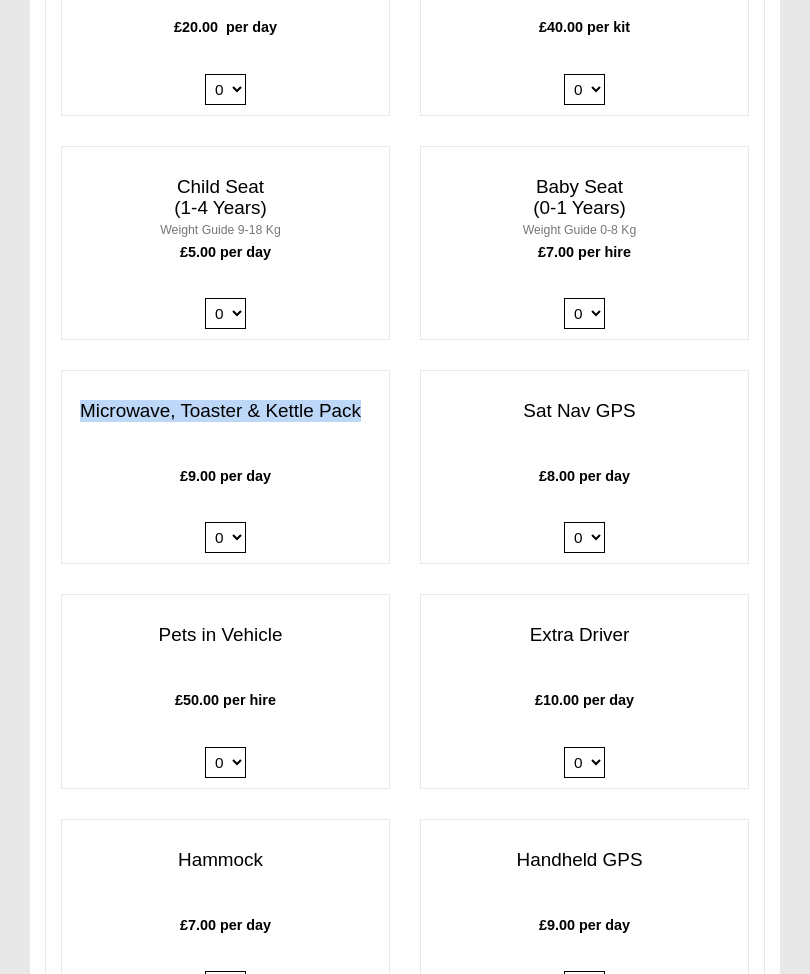 copy on "Microwave, Toaster & Kettle Pack" 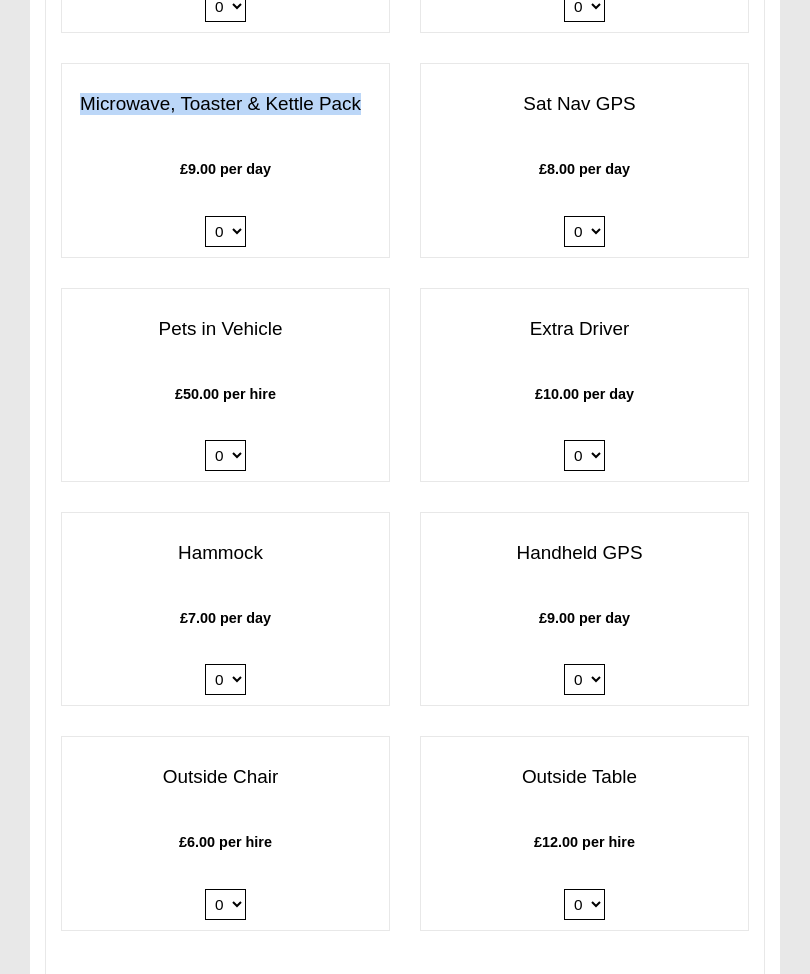 scroll, scrollTop: 3779, scrollLeft: 0, axis: vertical 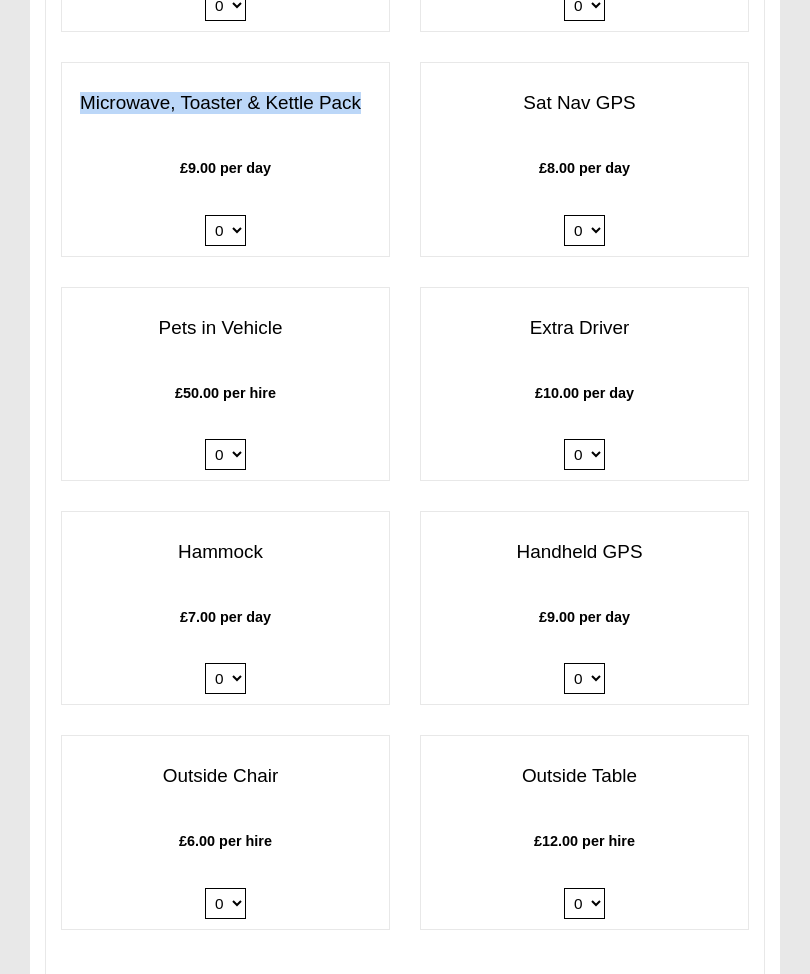 click on "Extra Driver" at bounding box center (584, 328) 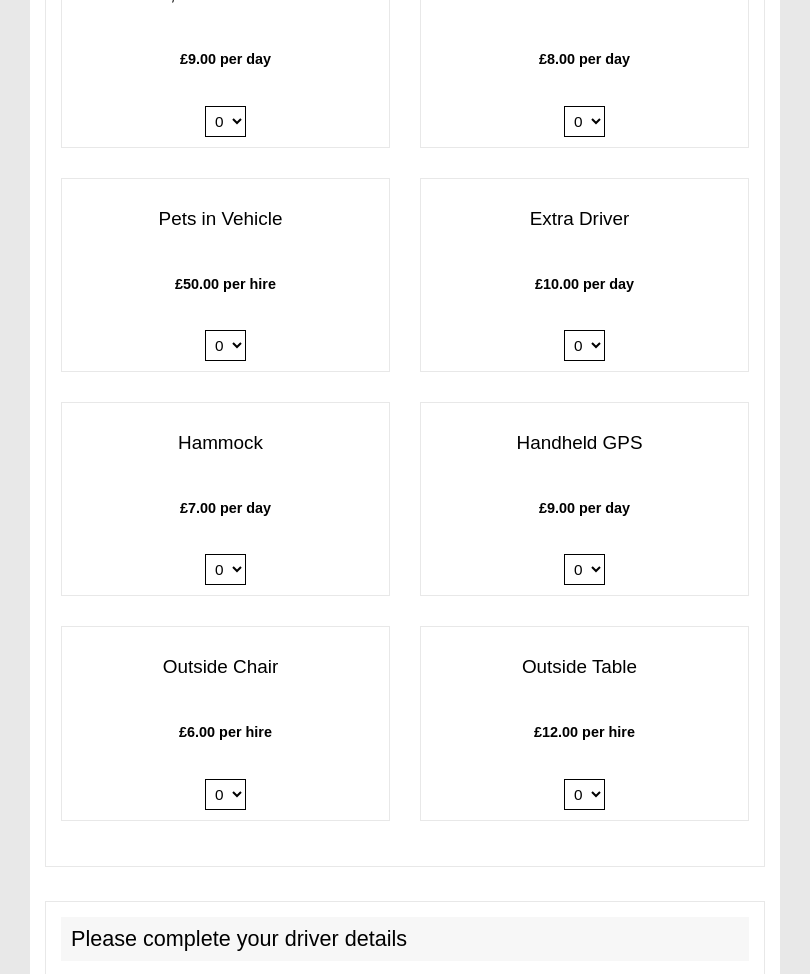 scroll, scrollTop: 3874, scrollLeft: 0, axis: vertical 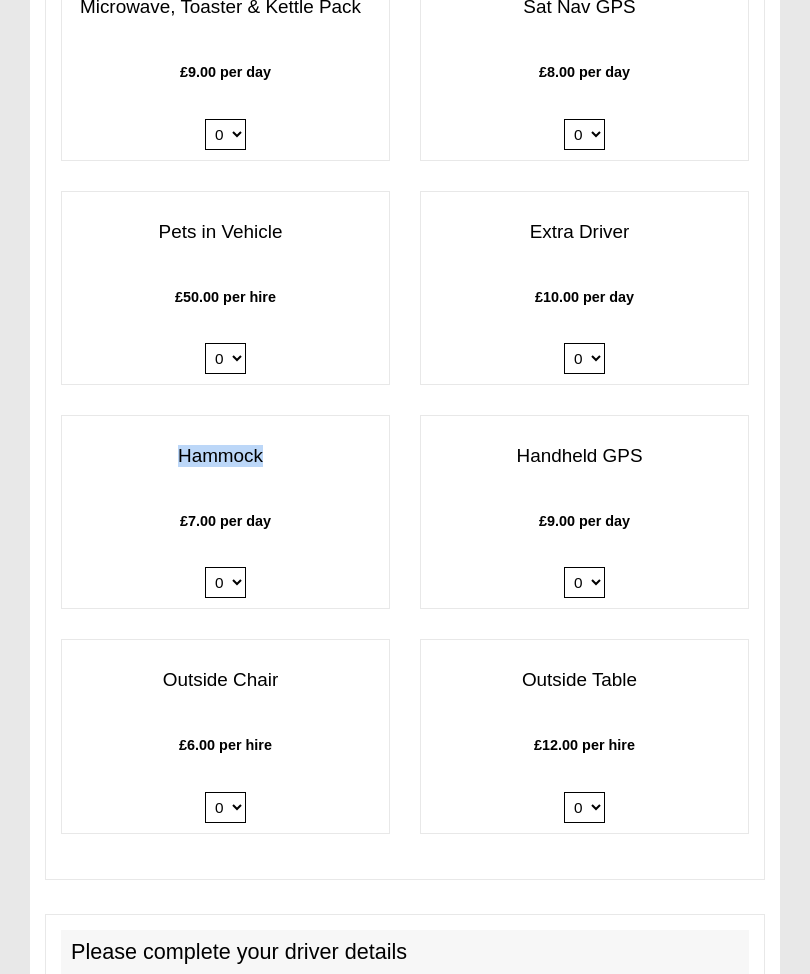 copy on "Hammock" 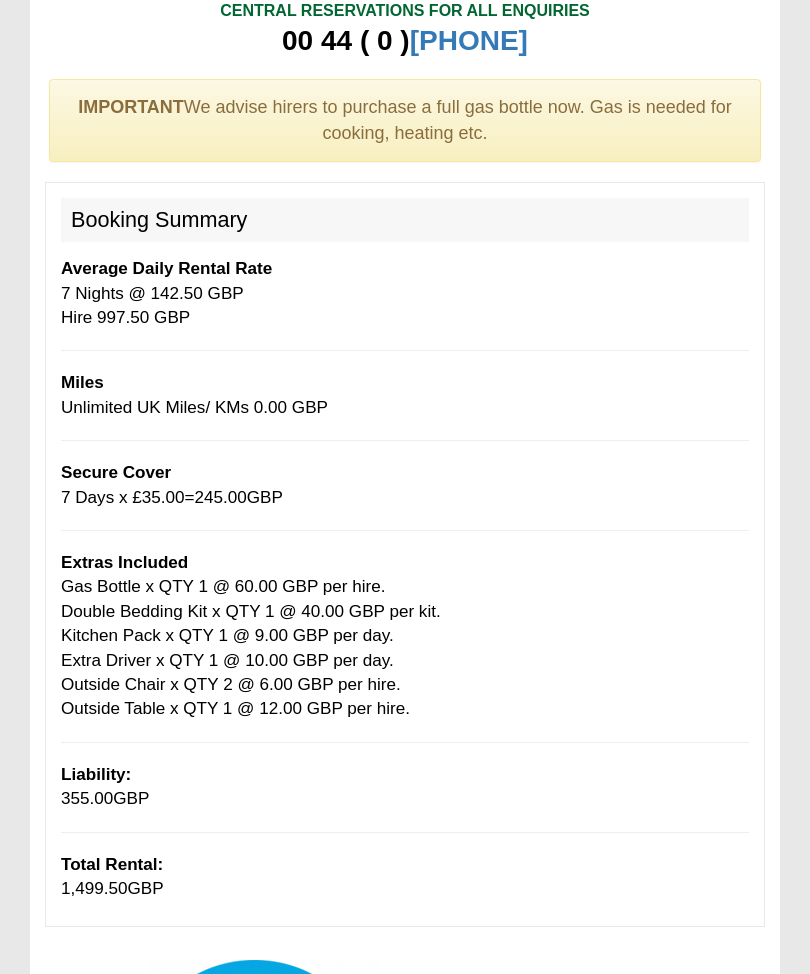 scroll, scrollTop: 0, scrollLeft: 0, axis: both 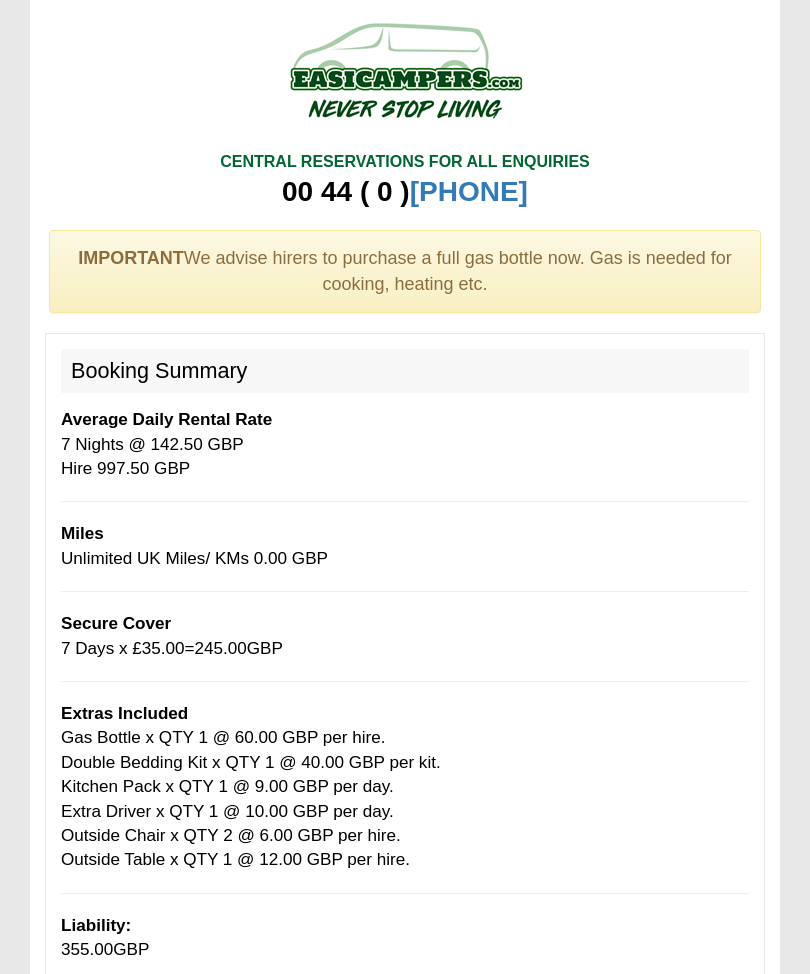 click at bounding box center (405, 83) 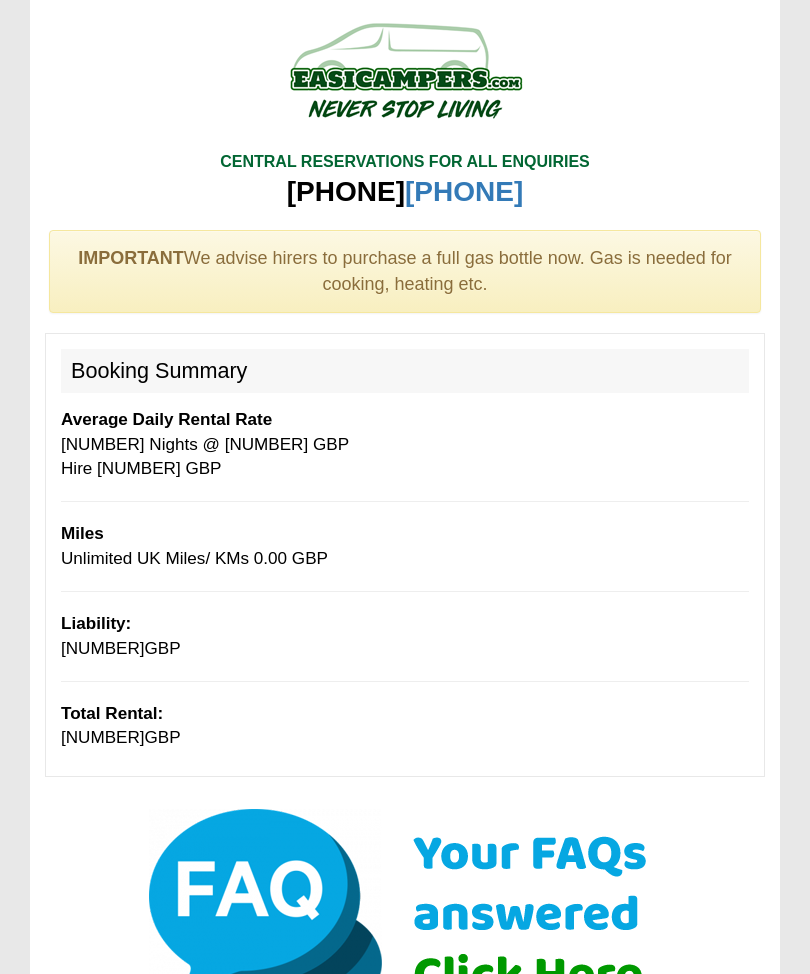 select on "Gas Bottle x QTY 1 @ 60.00 GBP per hire." 